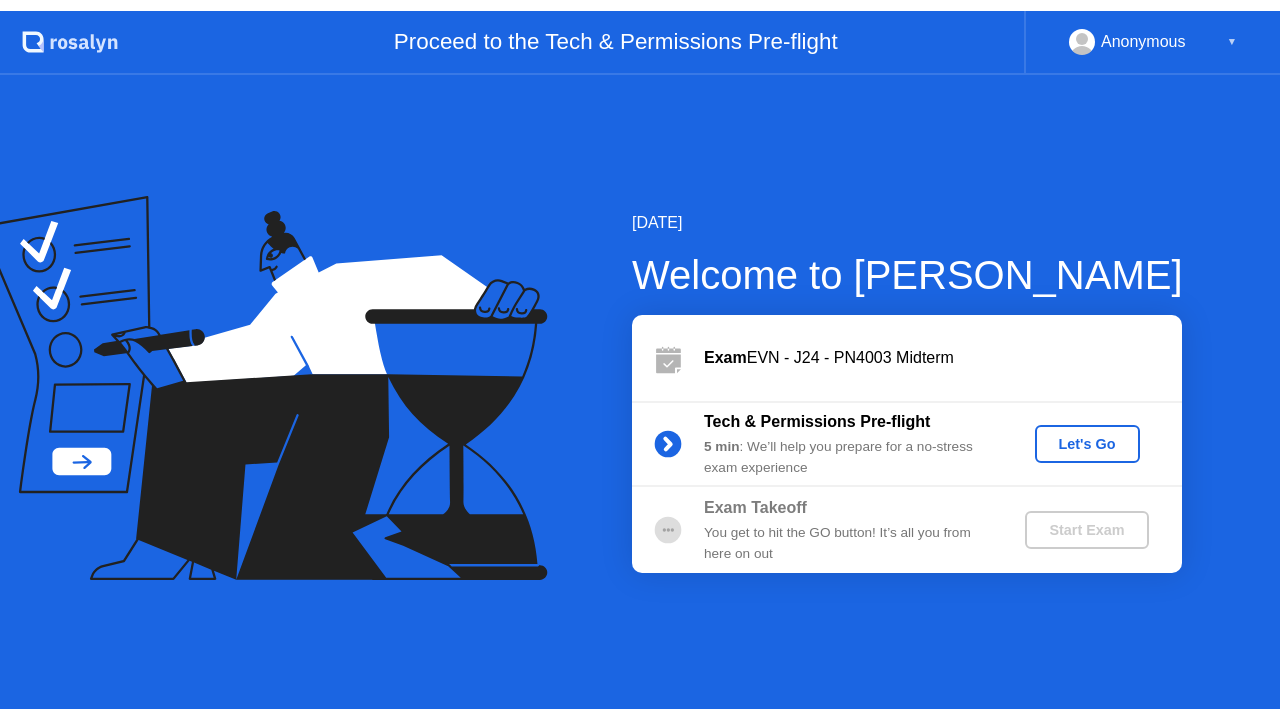 scroll, scrollTop: 0, scrollLeft: 0, axis: both 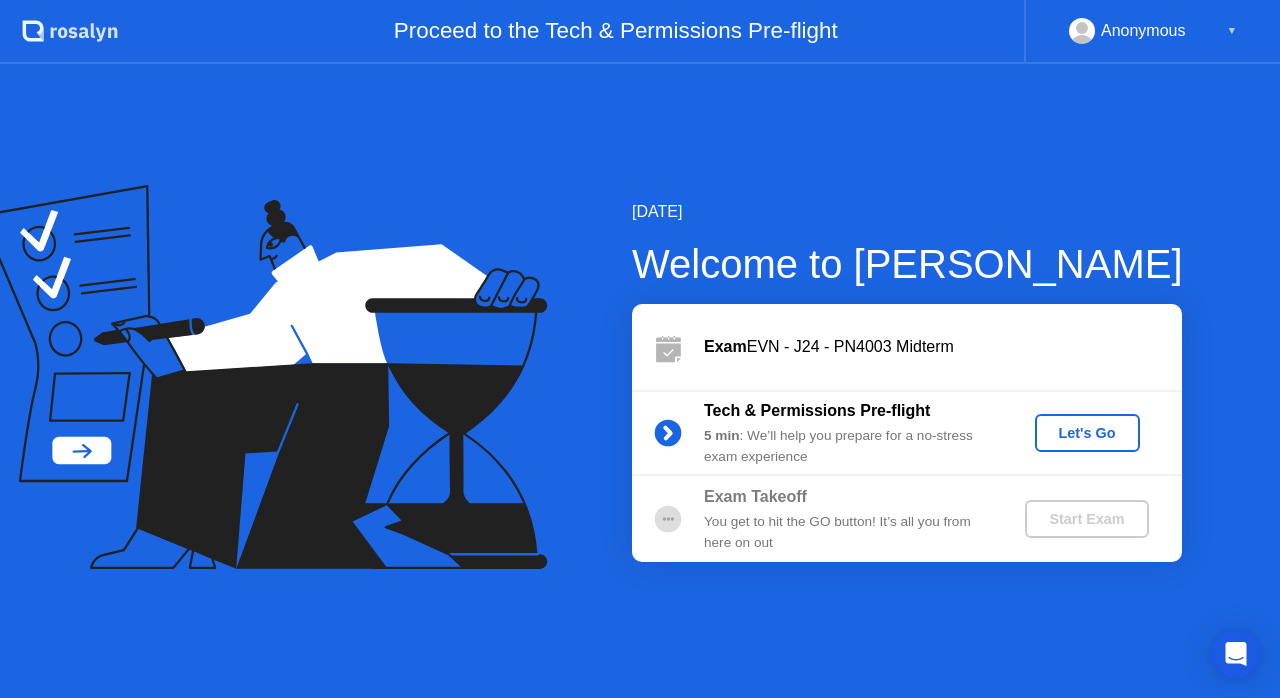 click on "Let's Go" 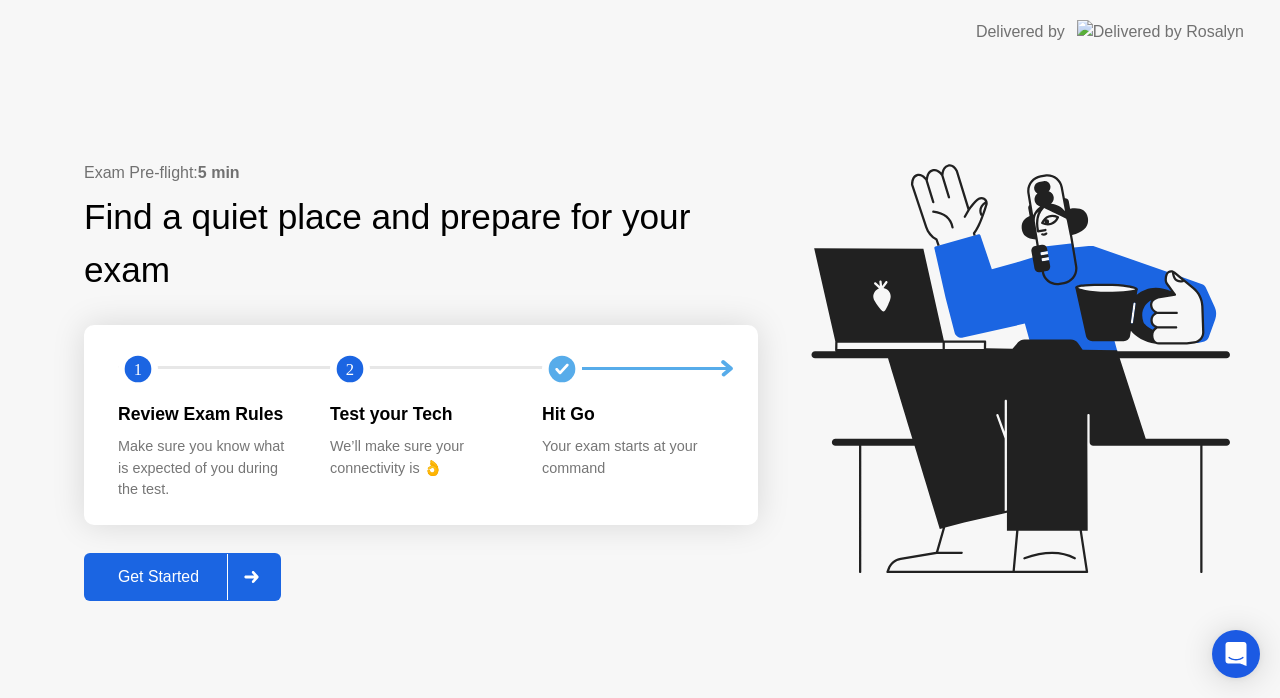 click on "Get Started" 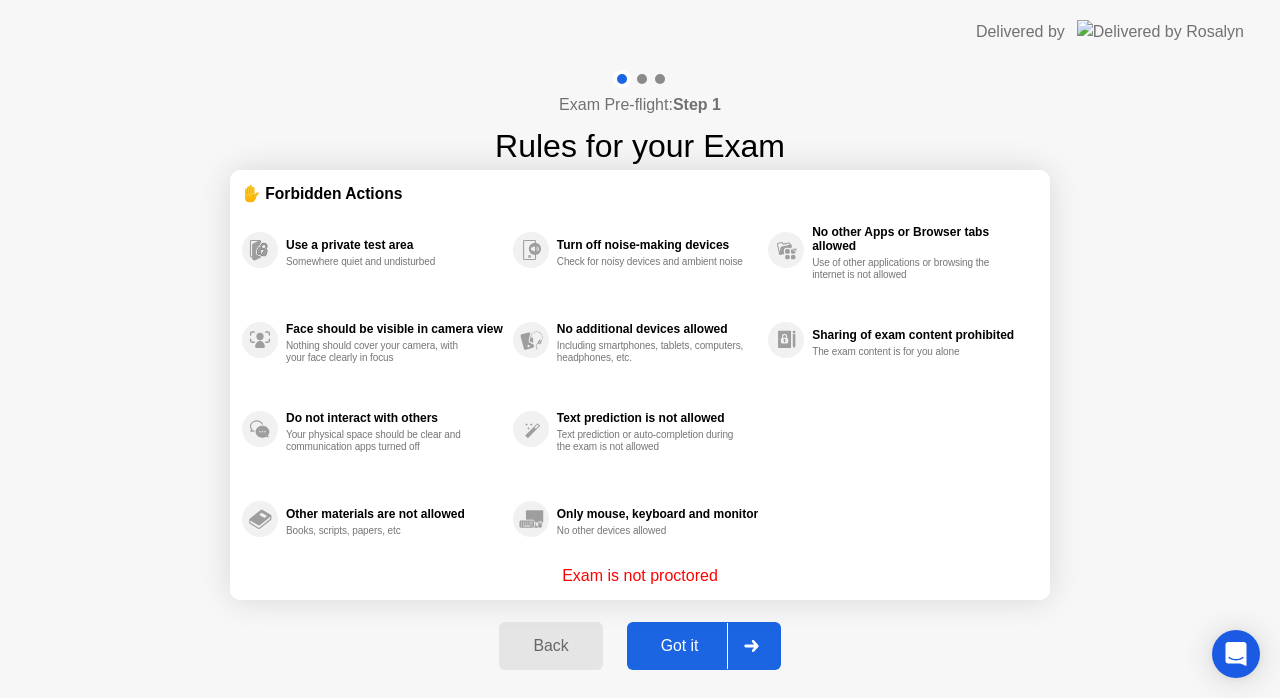 click on "Got it" 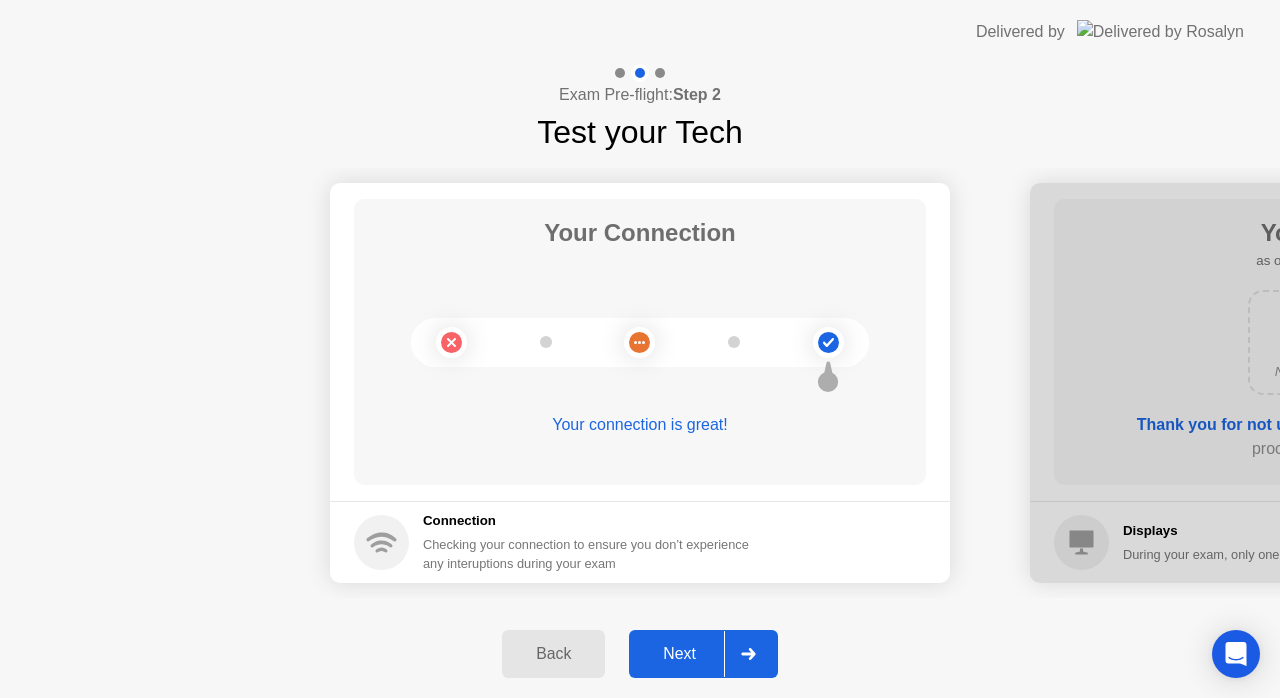 click on "Next" 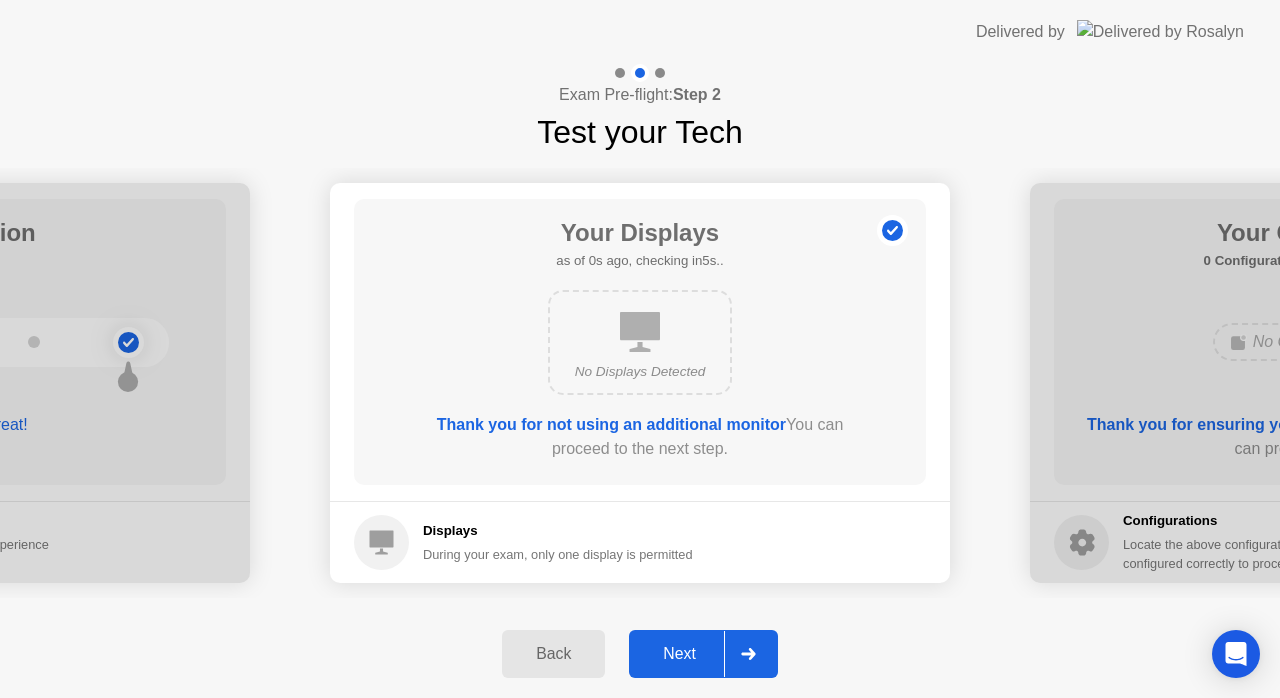 click on "Next" 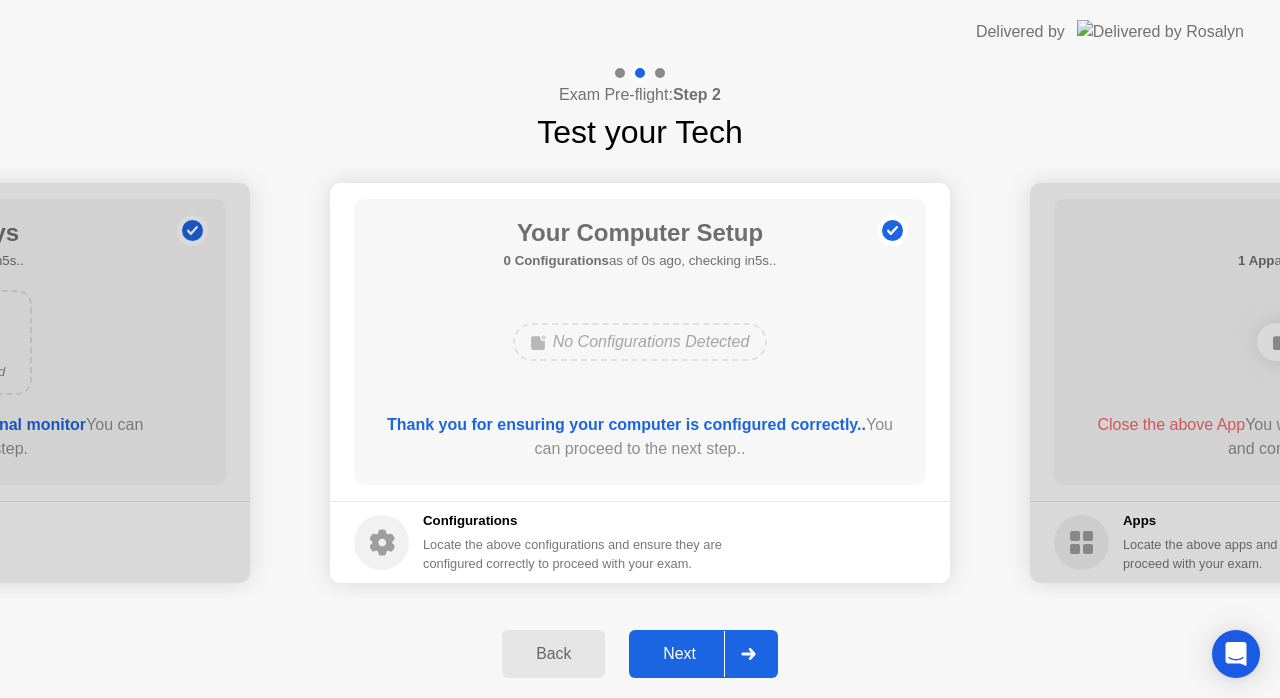 click on "Next" 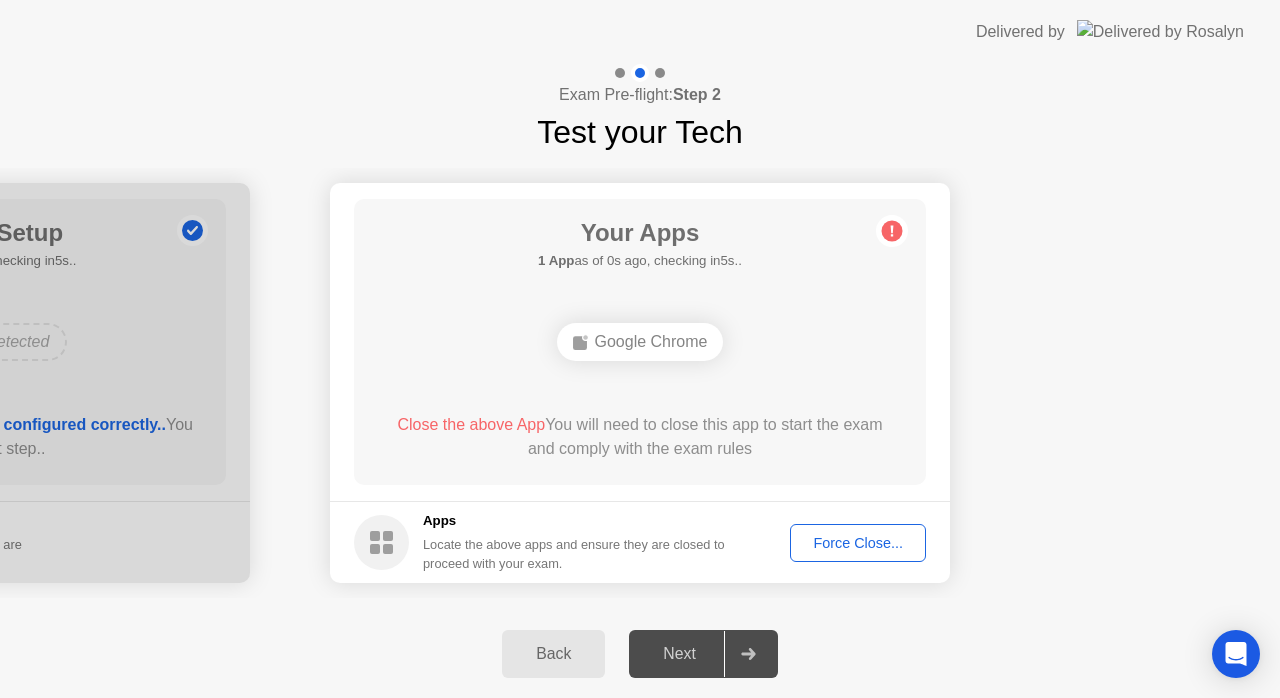 click on "Next" 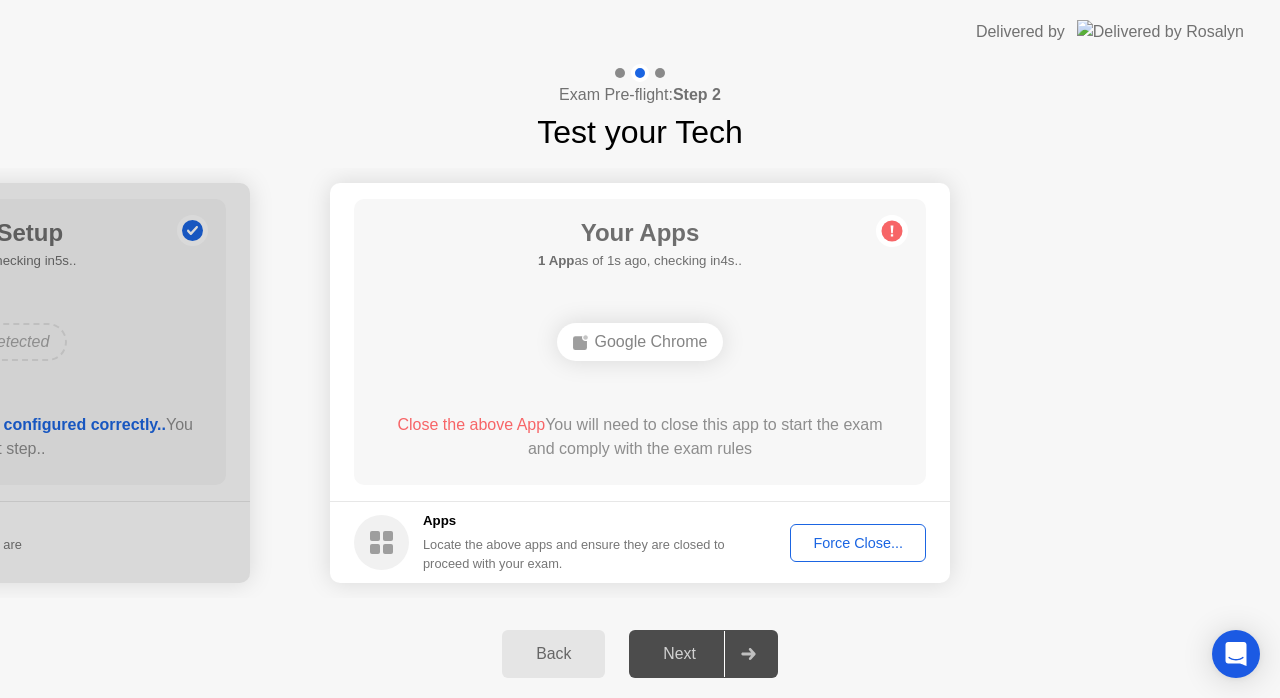 click 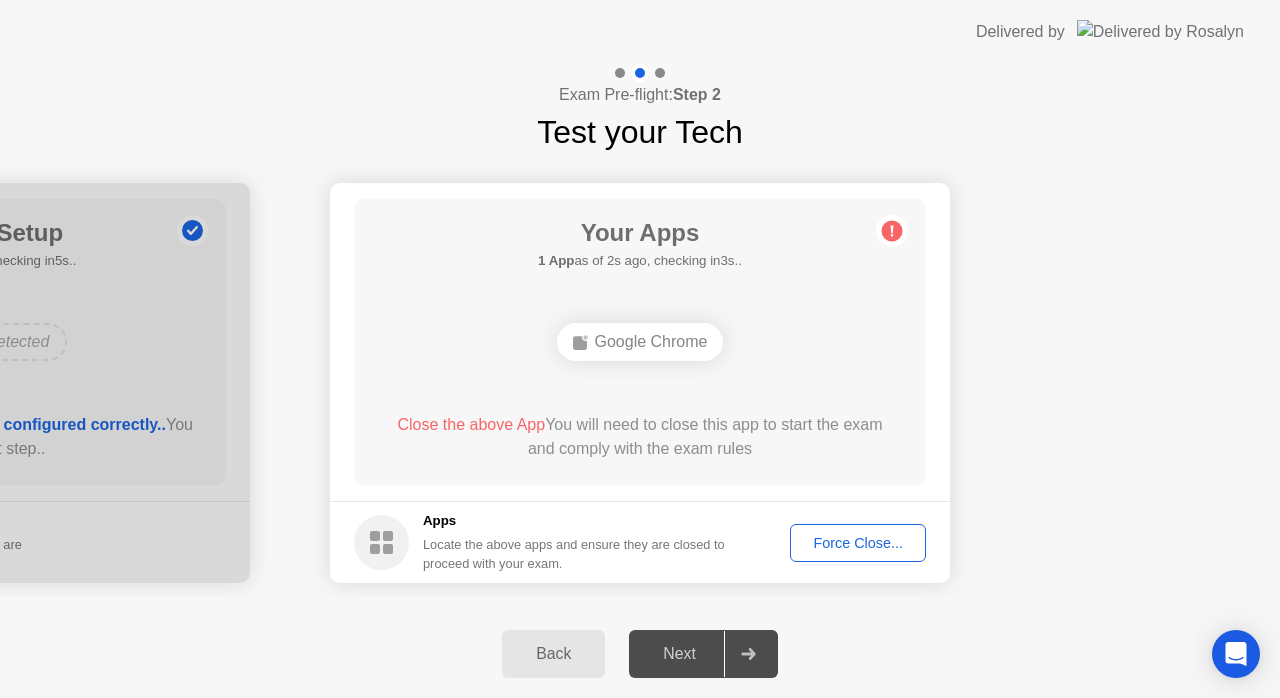 click on "Next" 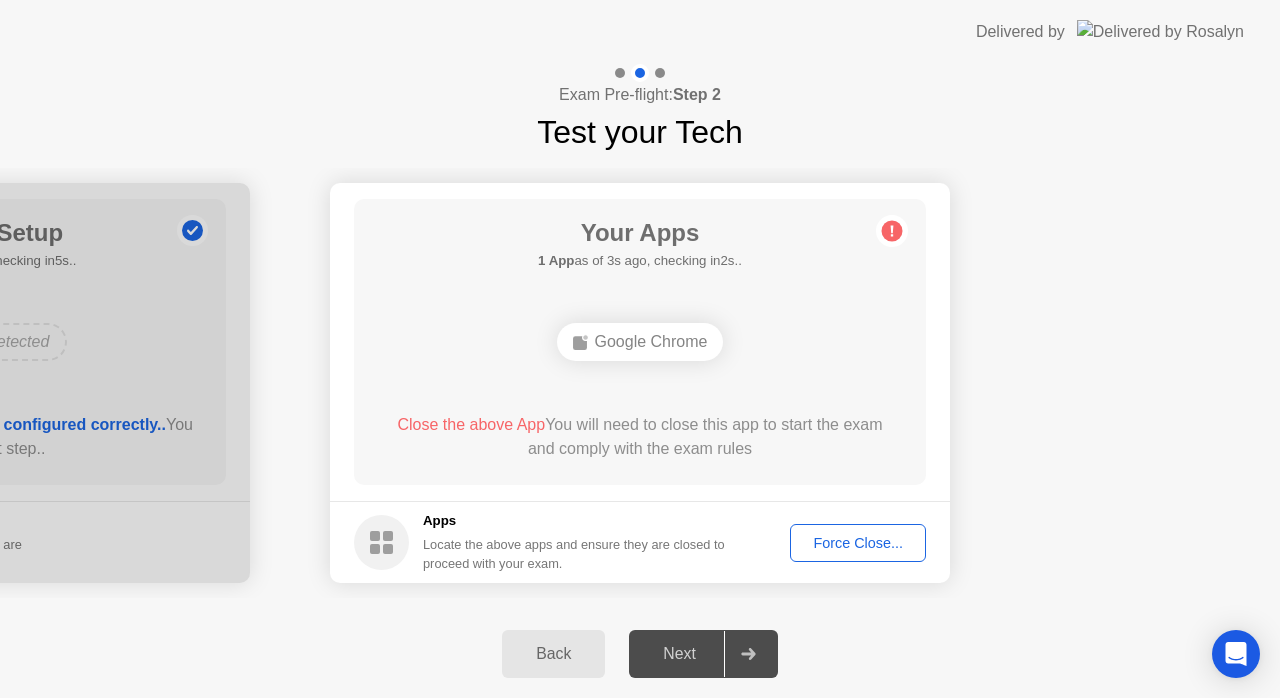 click 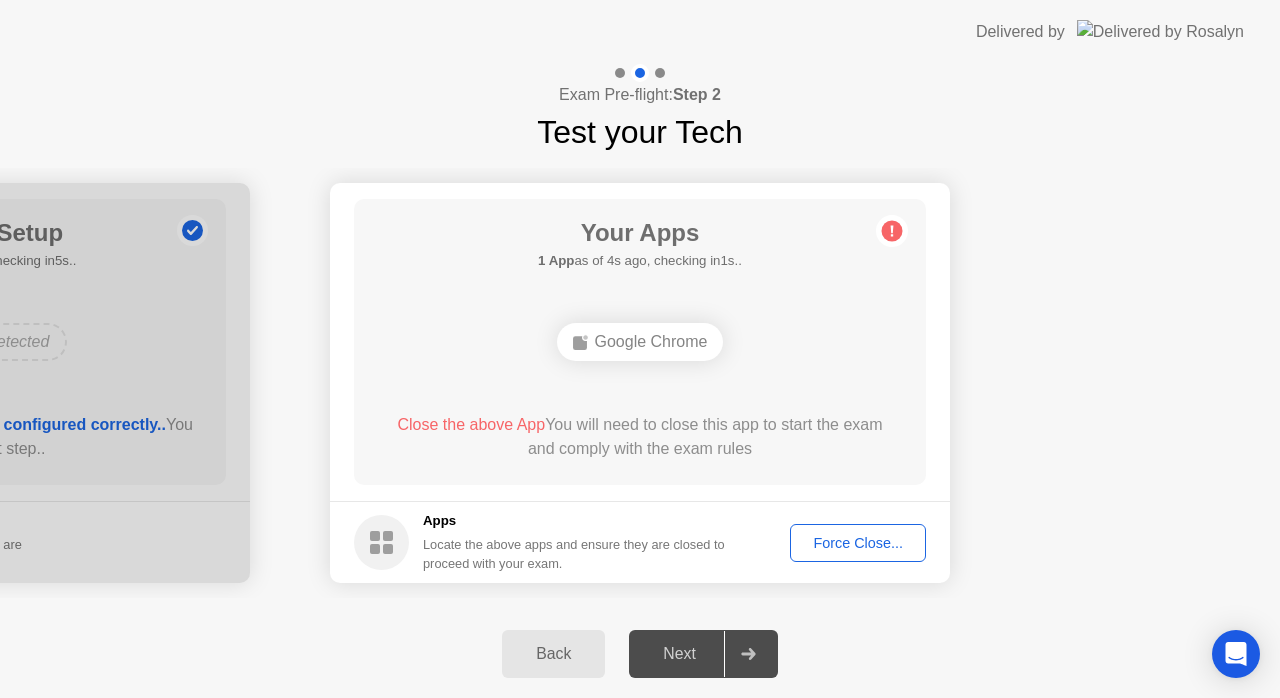 click on "Back" 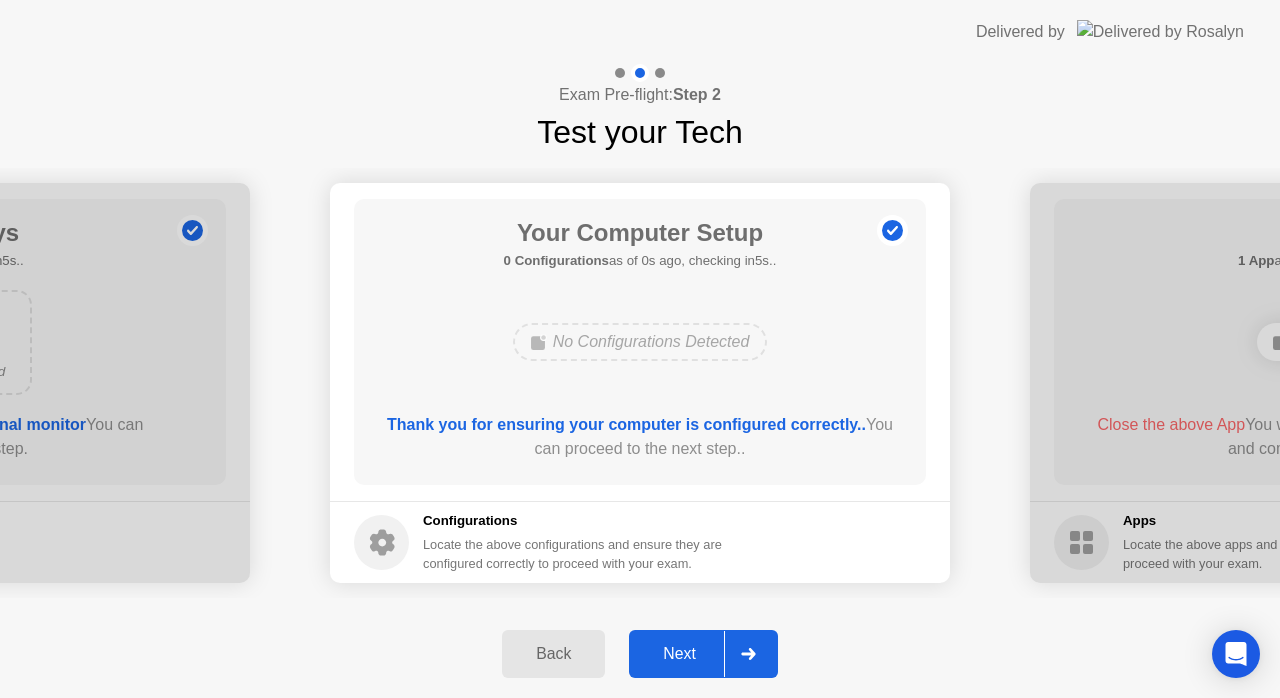 click on "Next" 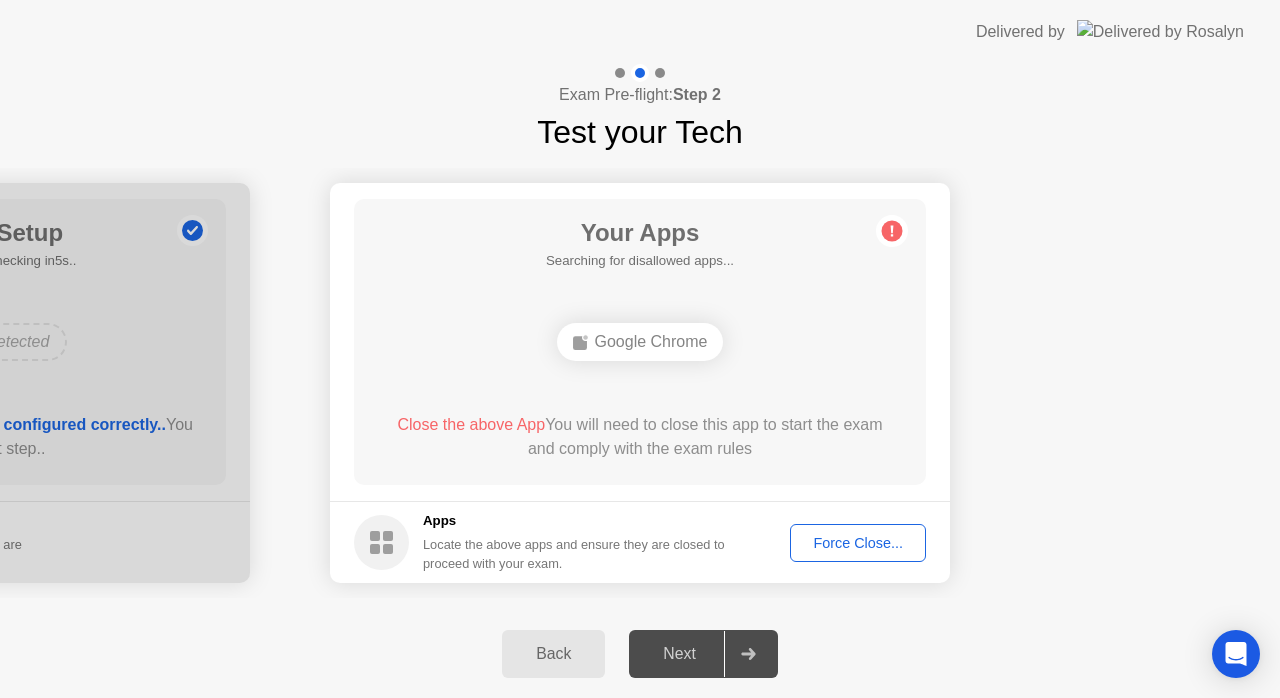 click 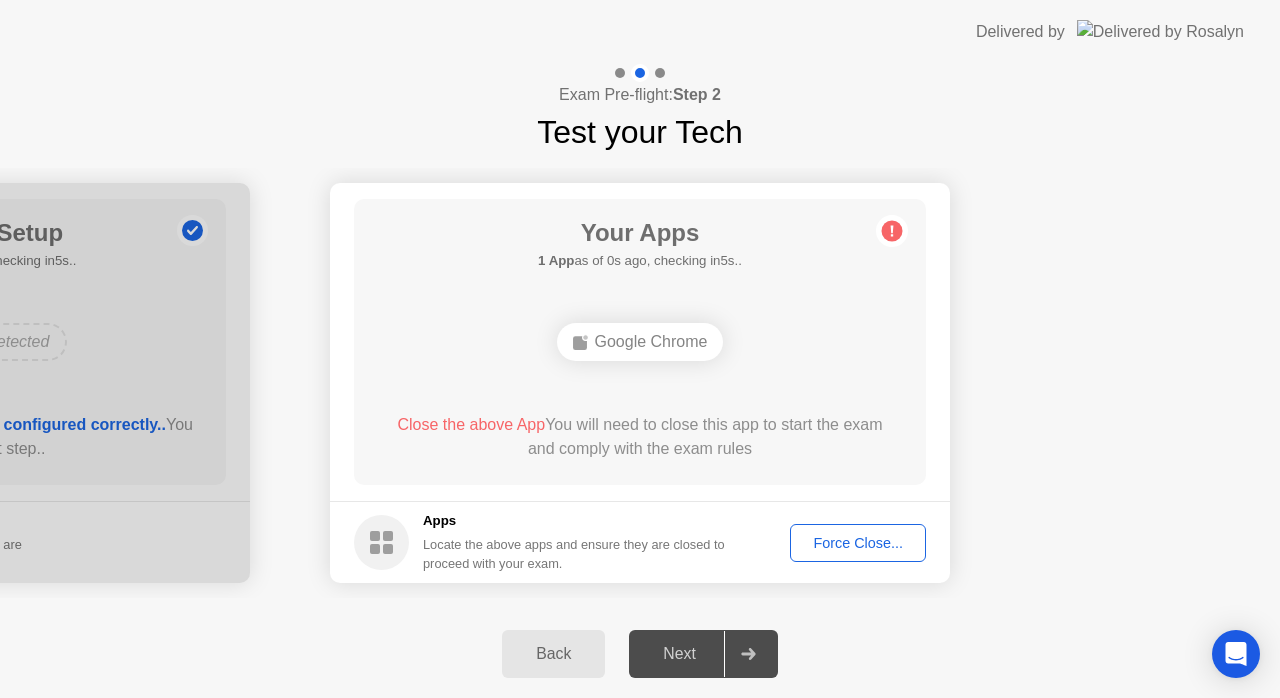 click on "Google Chrome" 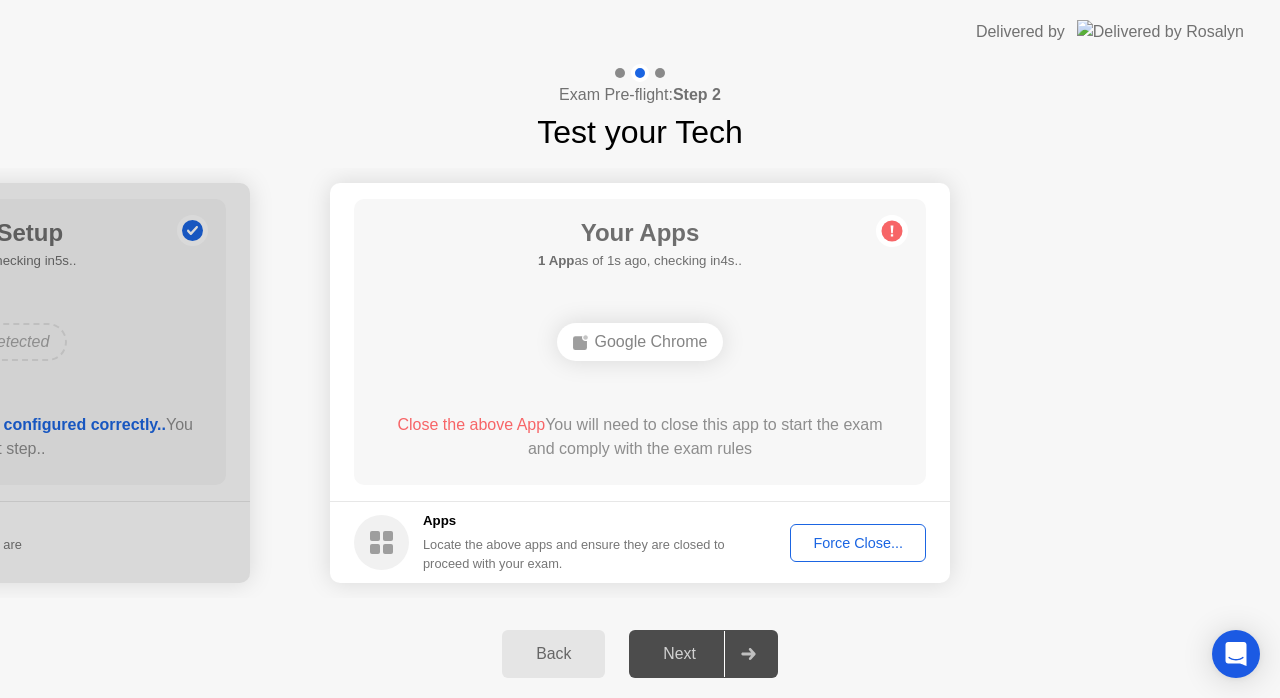 click on "Close the above App  You will need to close this app to start the exam and comply with the exam rules" 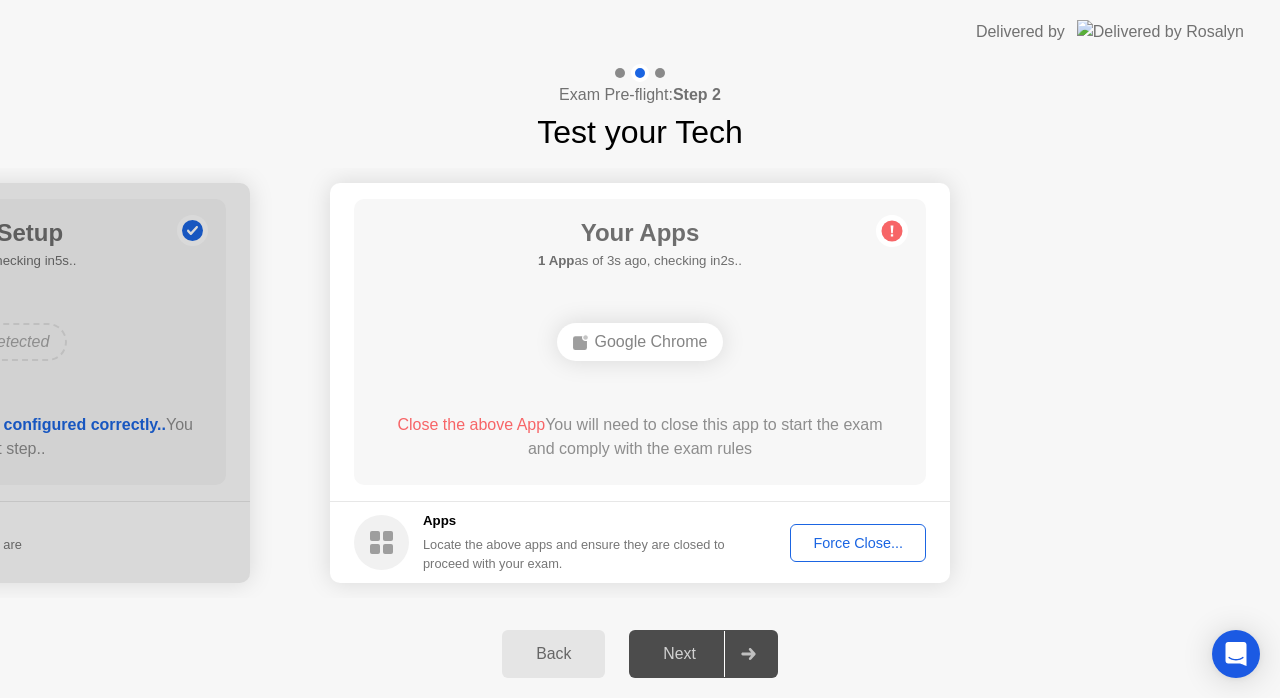 click on "Force Close..." 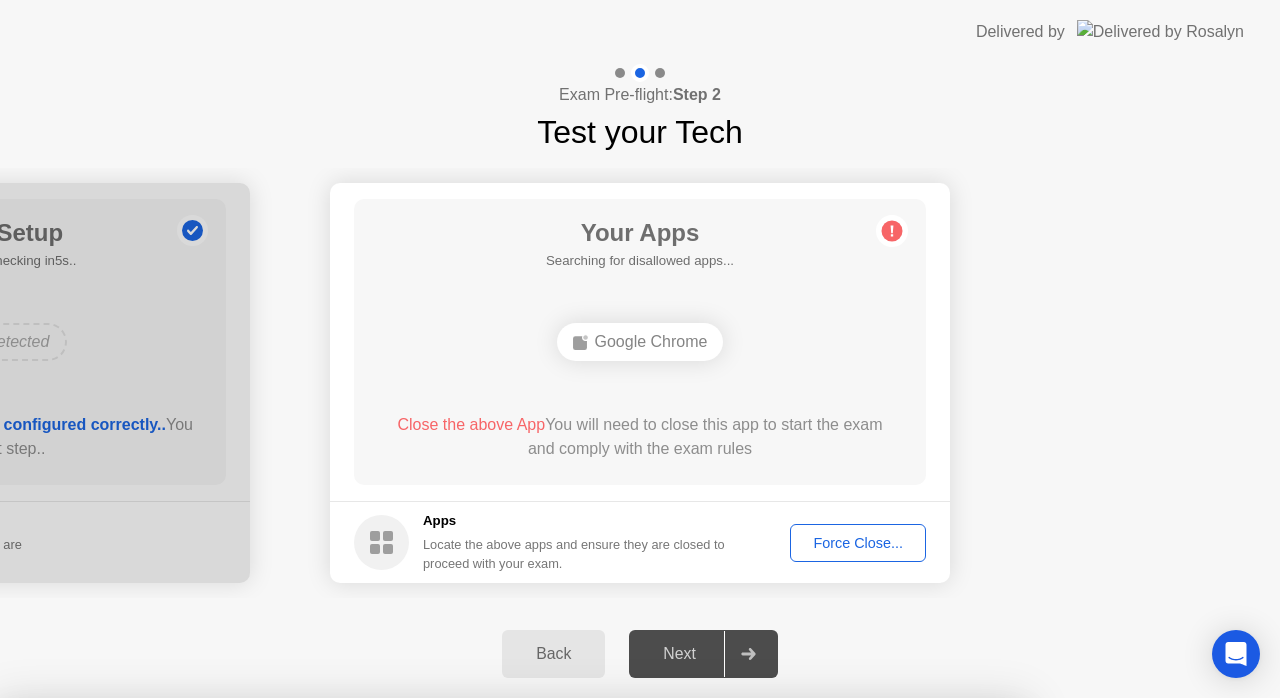 click on "Confirm" at bounding box center [579, 974] 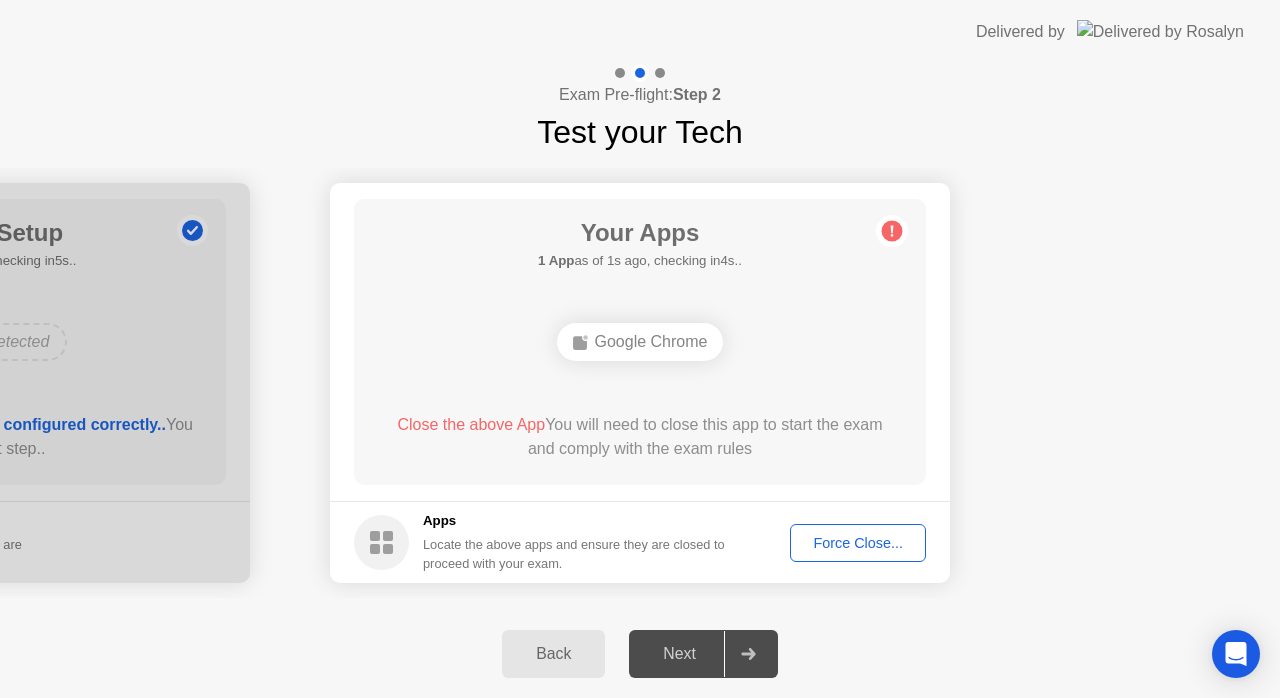click 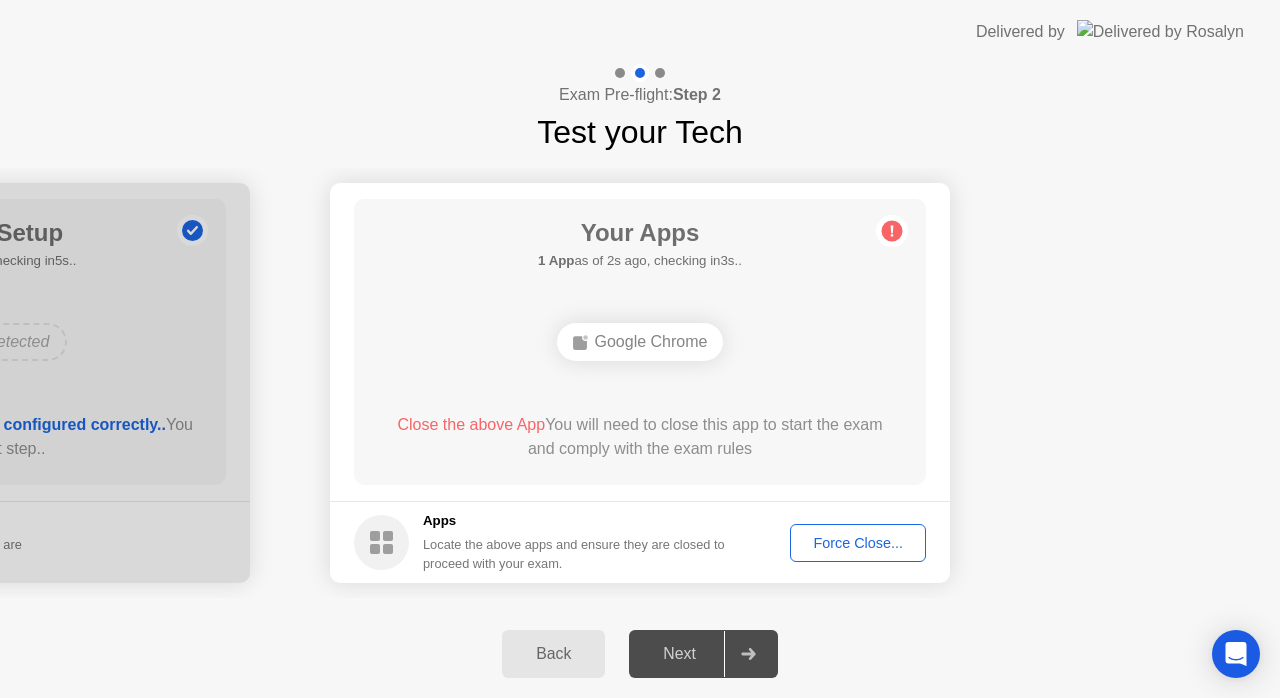 click on "Next" 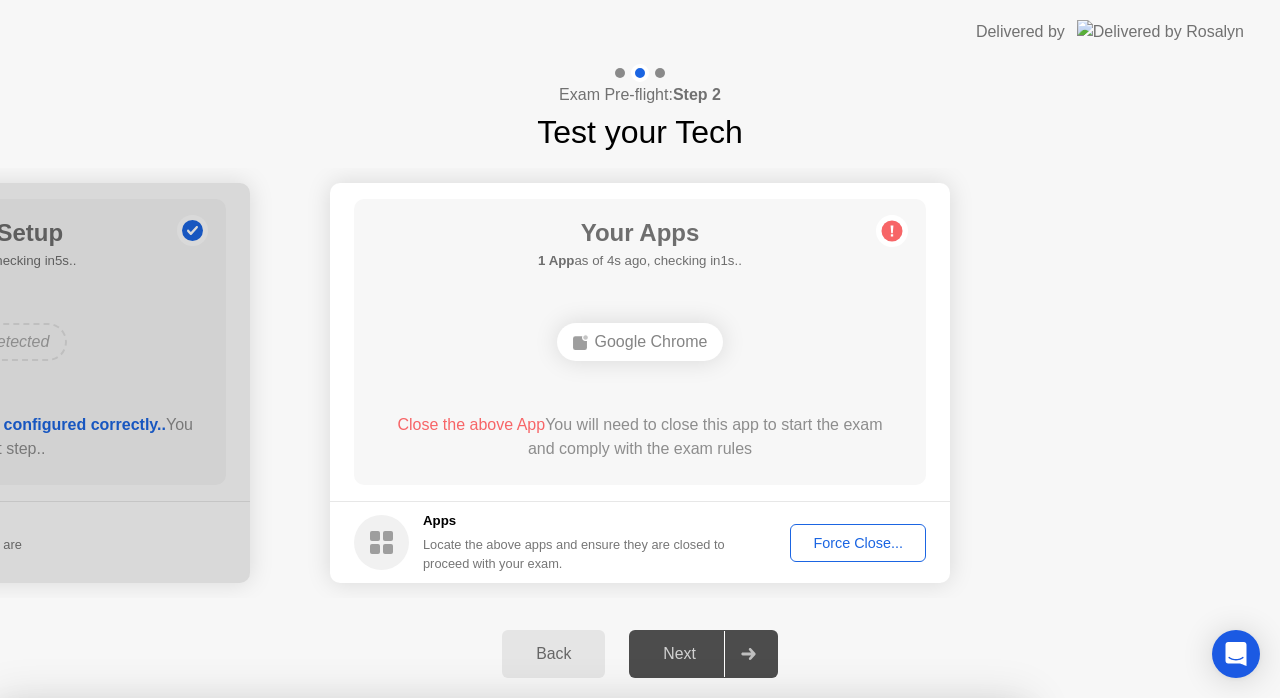 click on "Google Chrome" at bounding box center [512, 907] 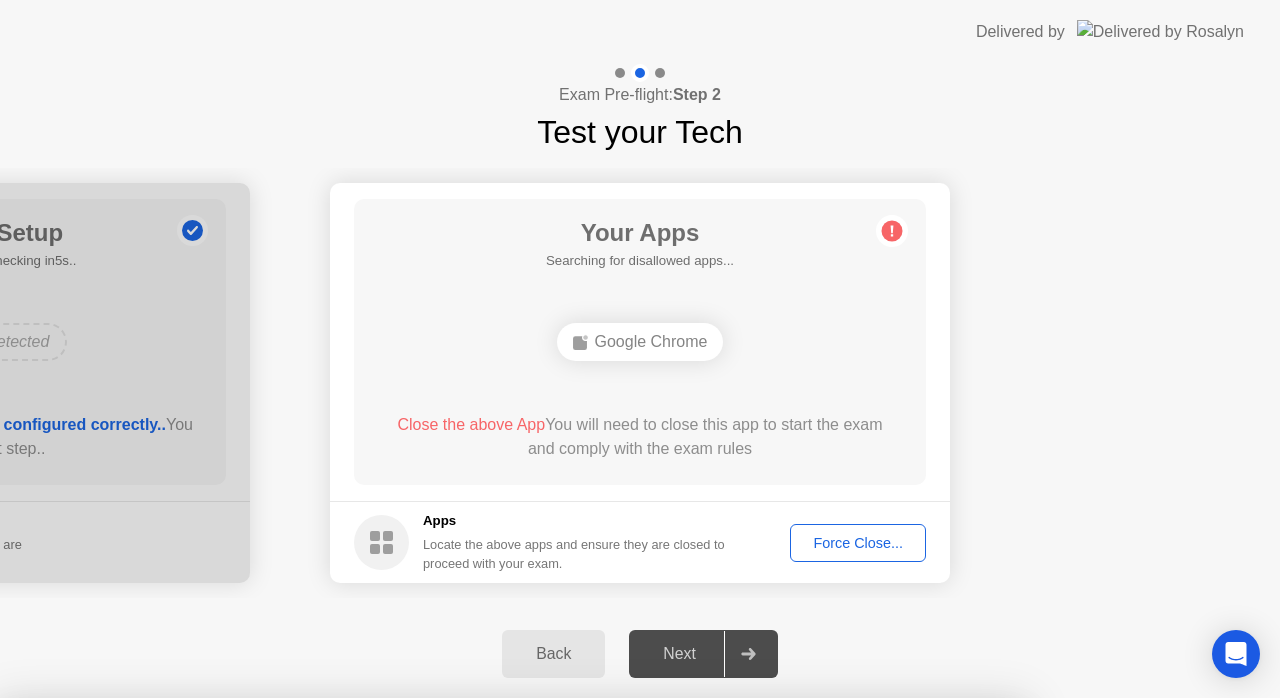 click on "Confirm" at bounding box center (579, 974) 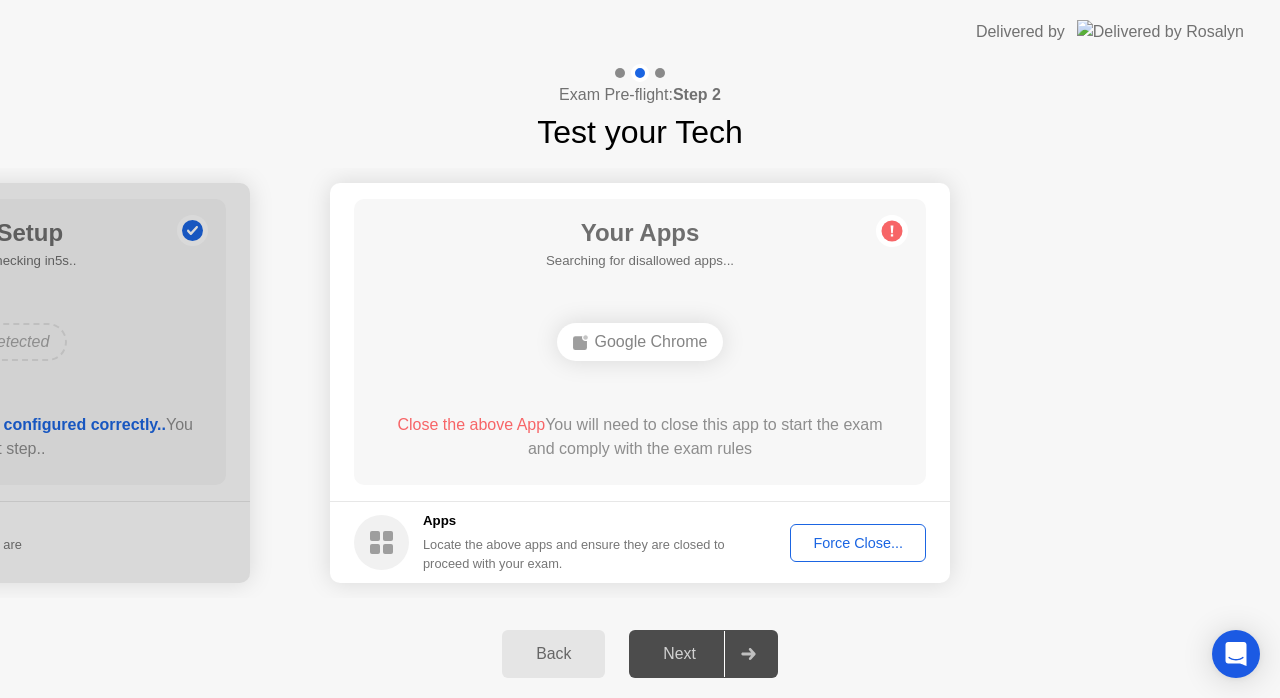 click on "Next" 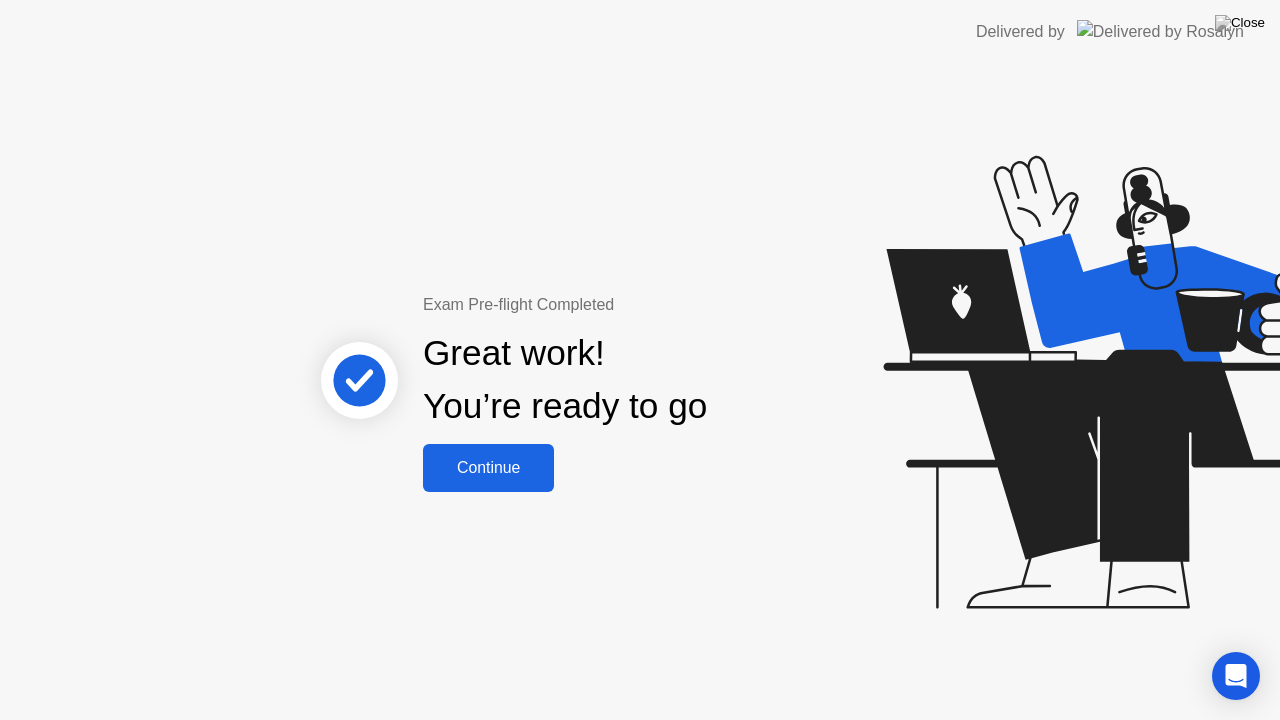 click on "Continue" 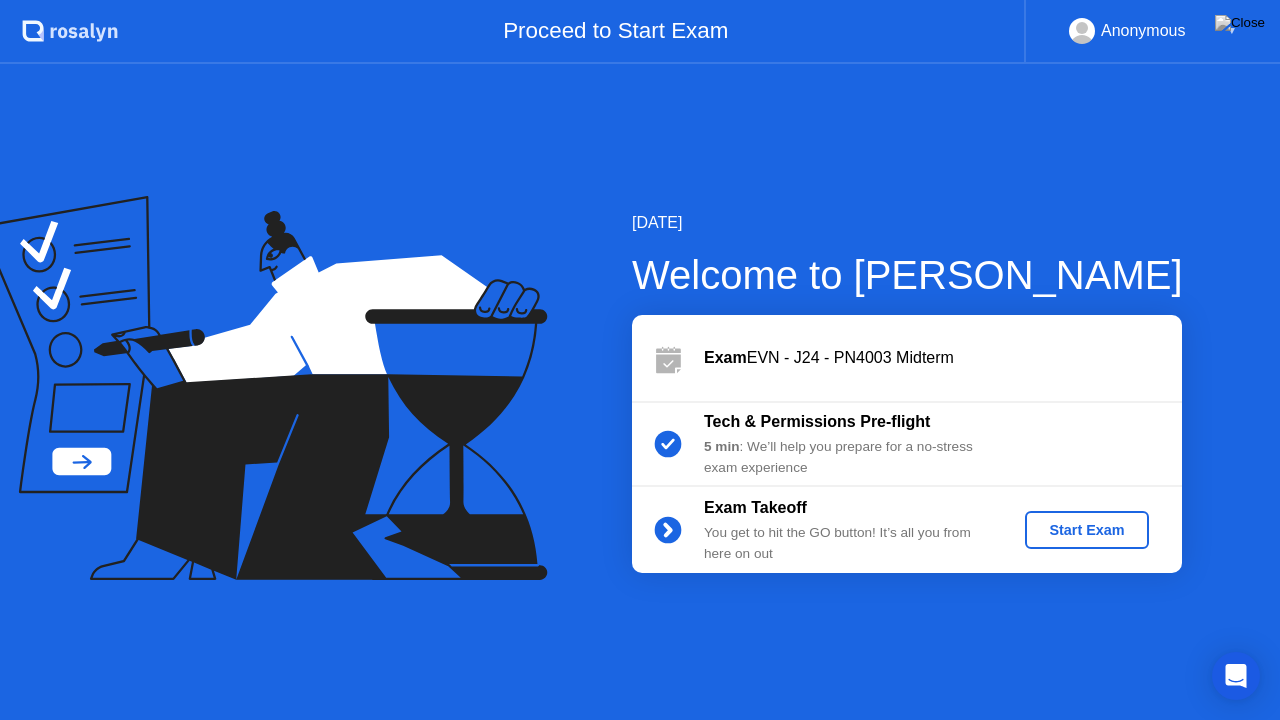 click on "Start Exam" 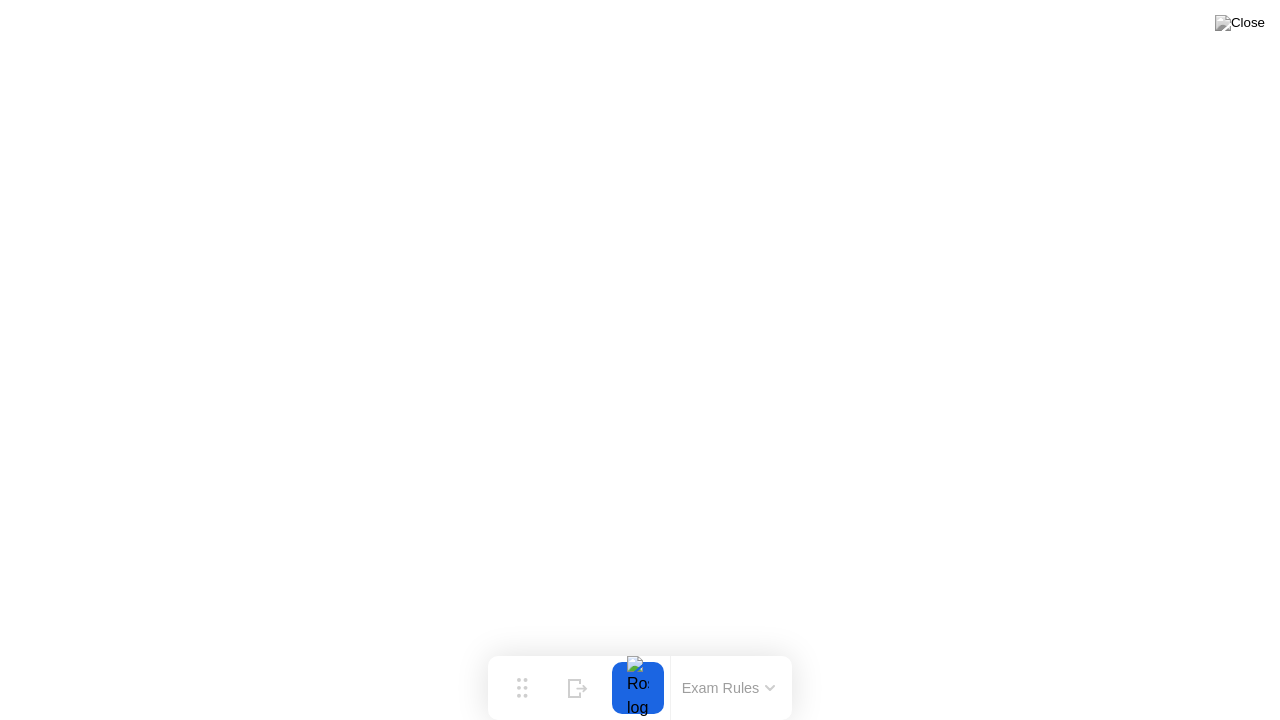 click 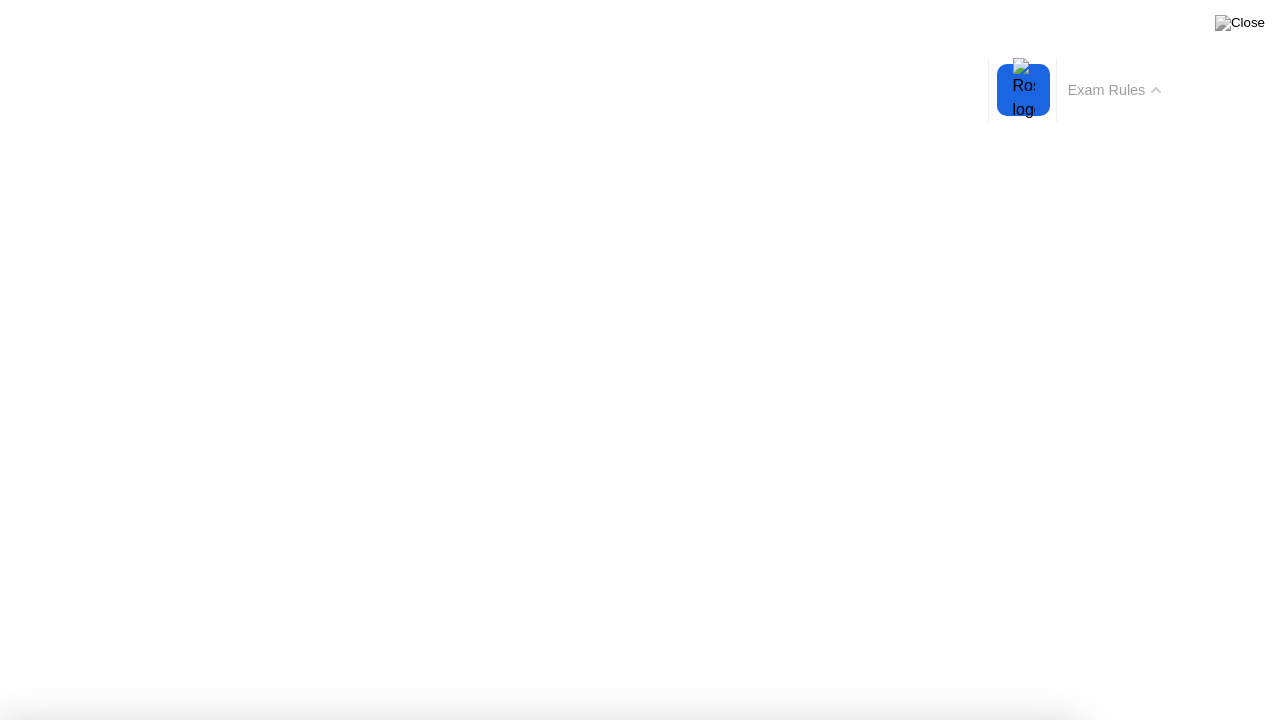 click on "Got it!" at bounding box center (537, 1289) 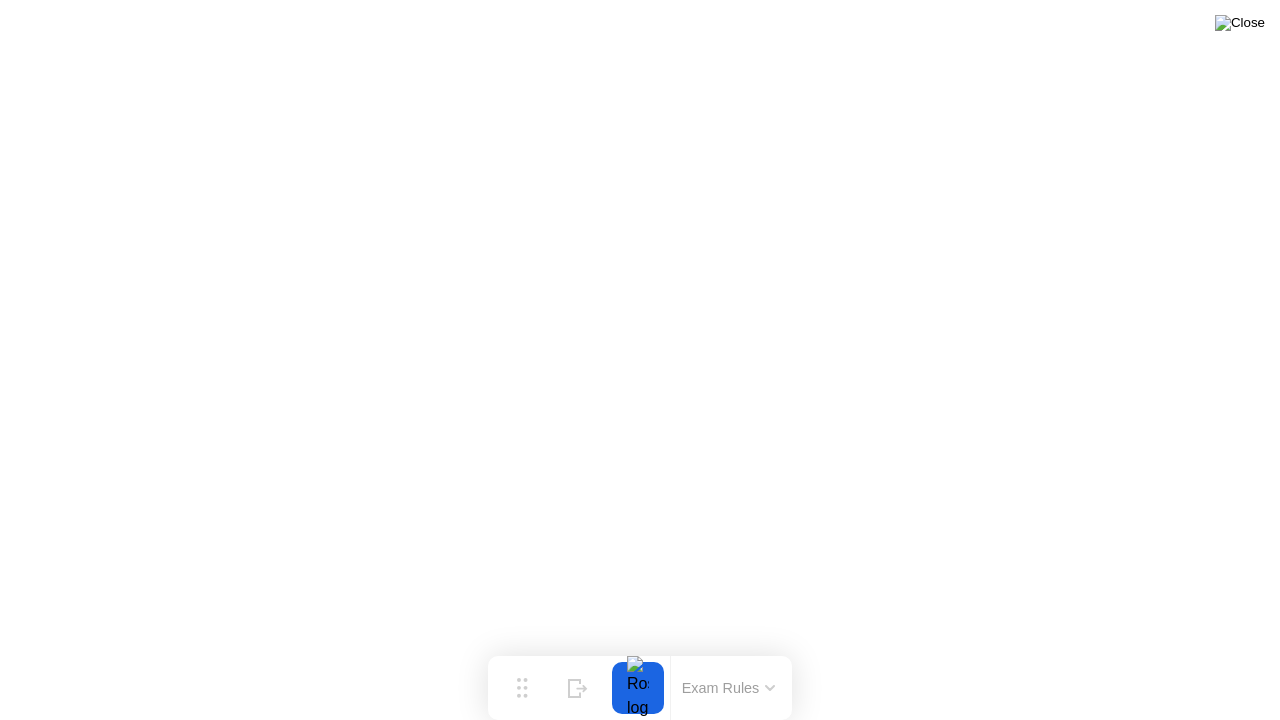 click at bounding box center [1240, 23] 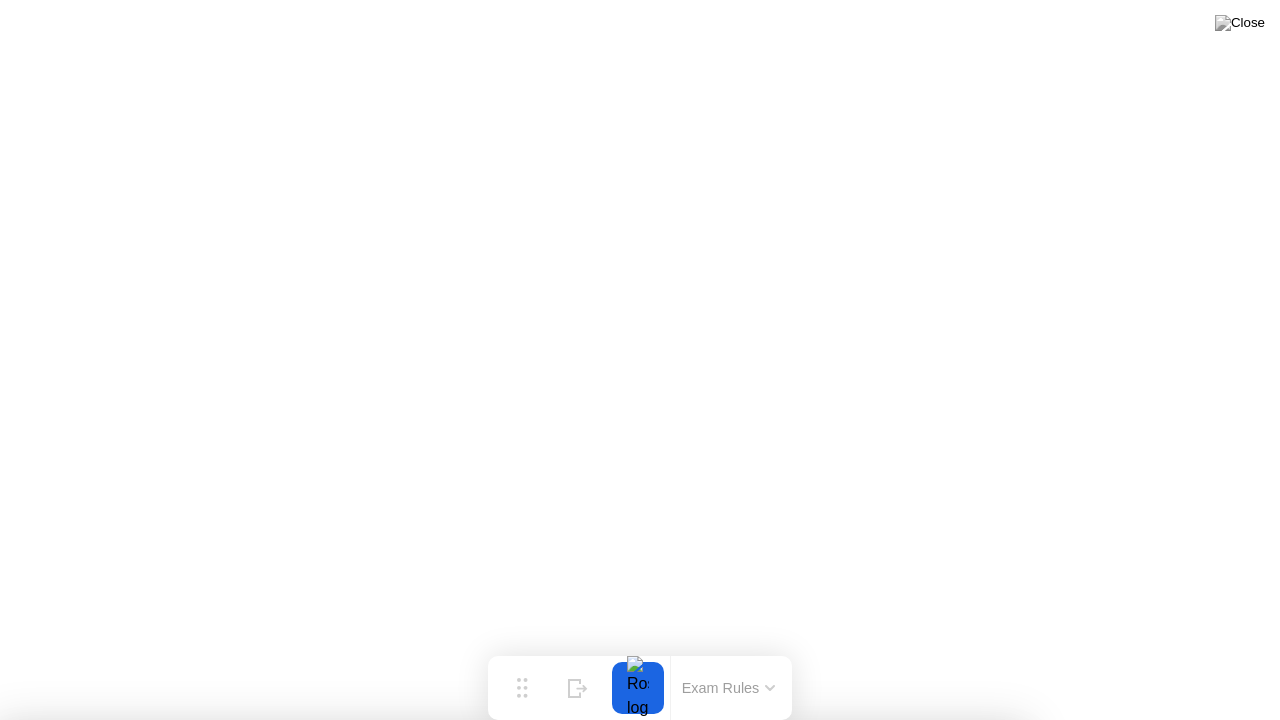 click on "No" at bounding box center (560, 833) 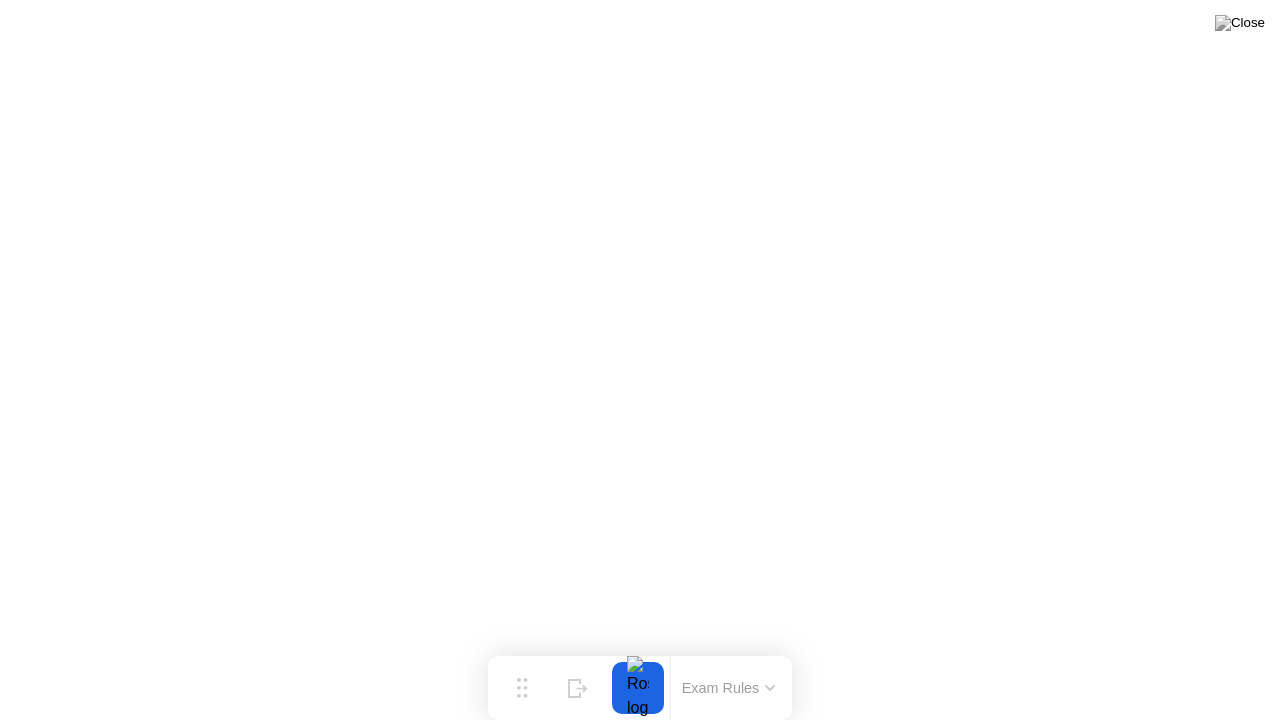 click at bounding box center (1240, 23) 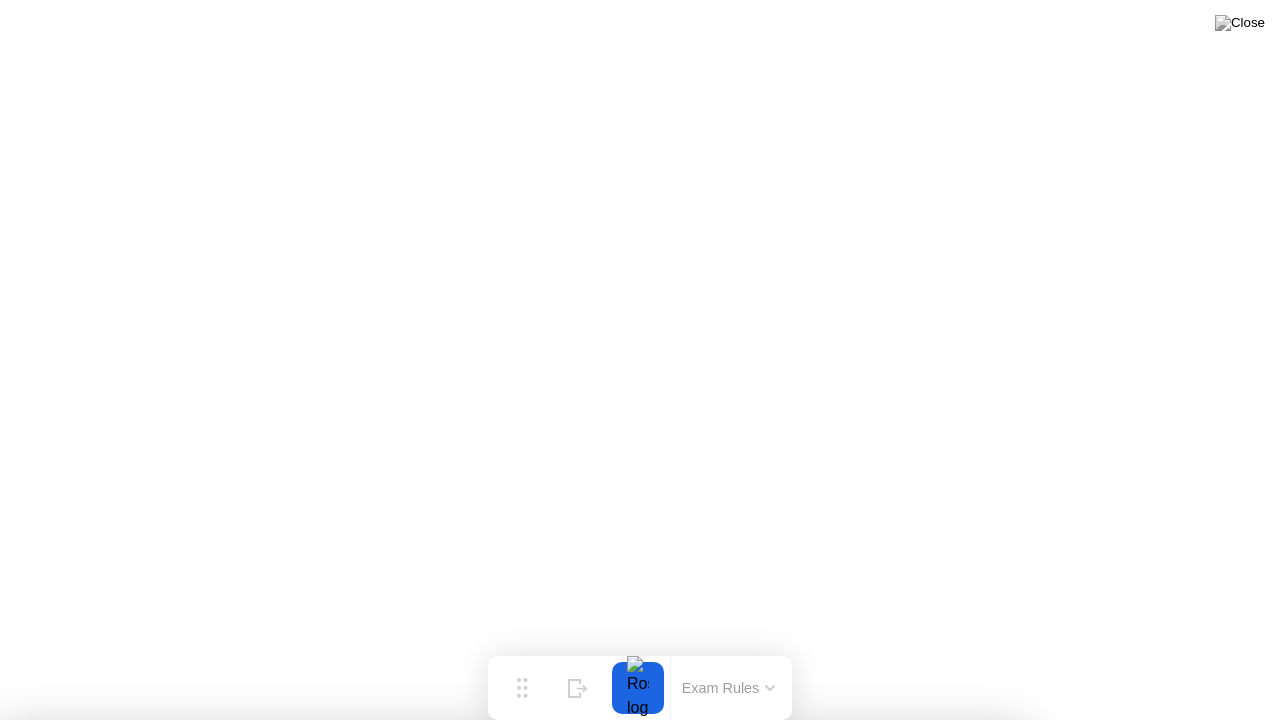 click on "No" at bounding box center [560, 833] 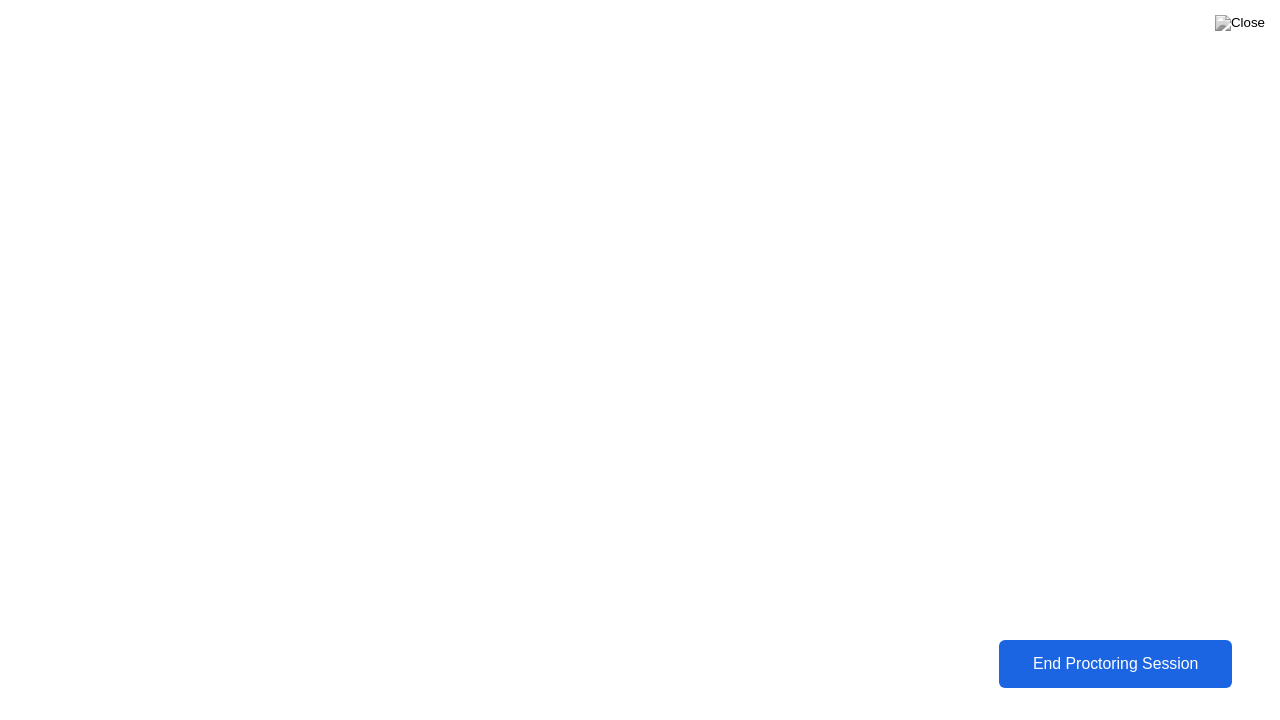click on "End Proctoring Session" 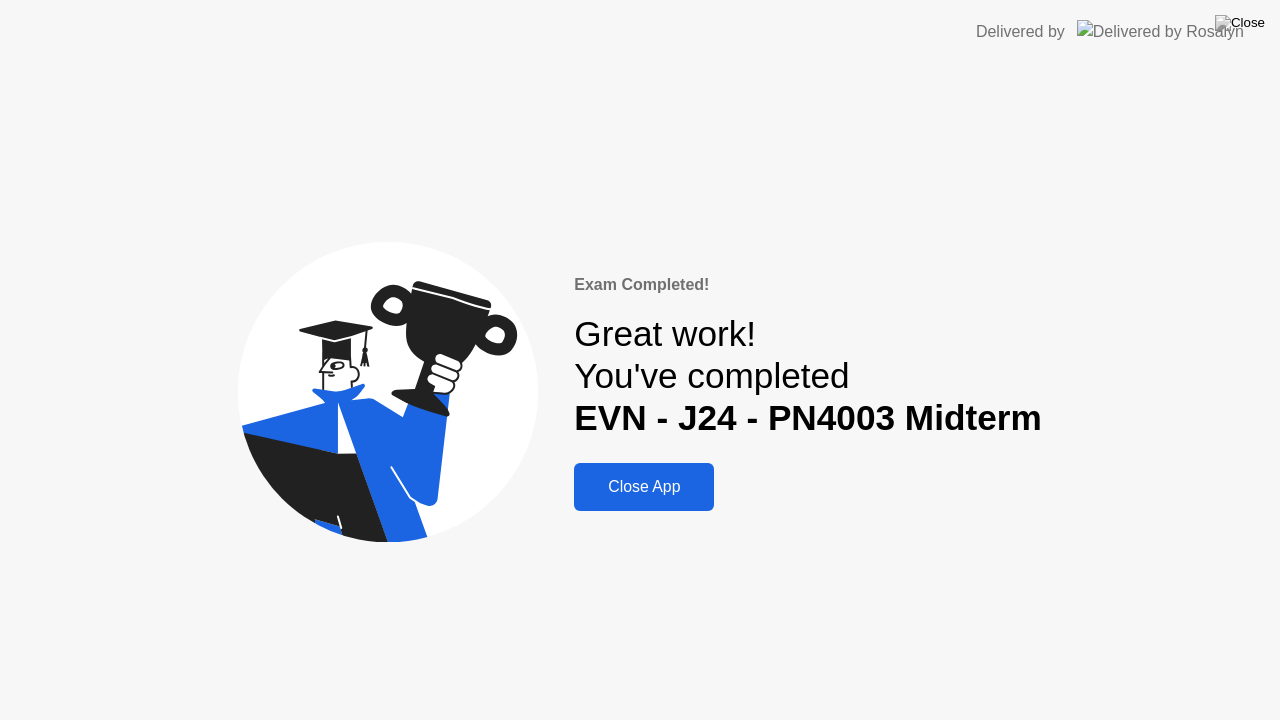 click on "Close App" 